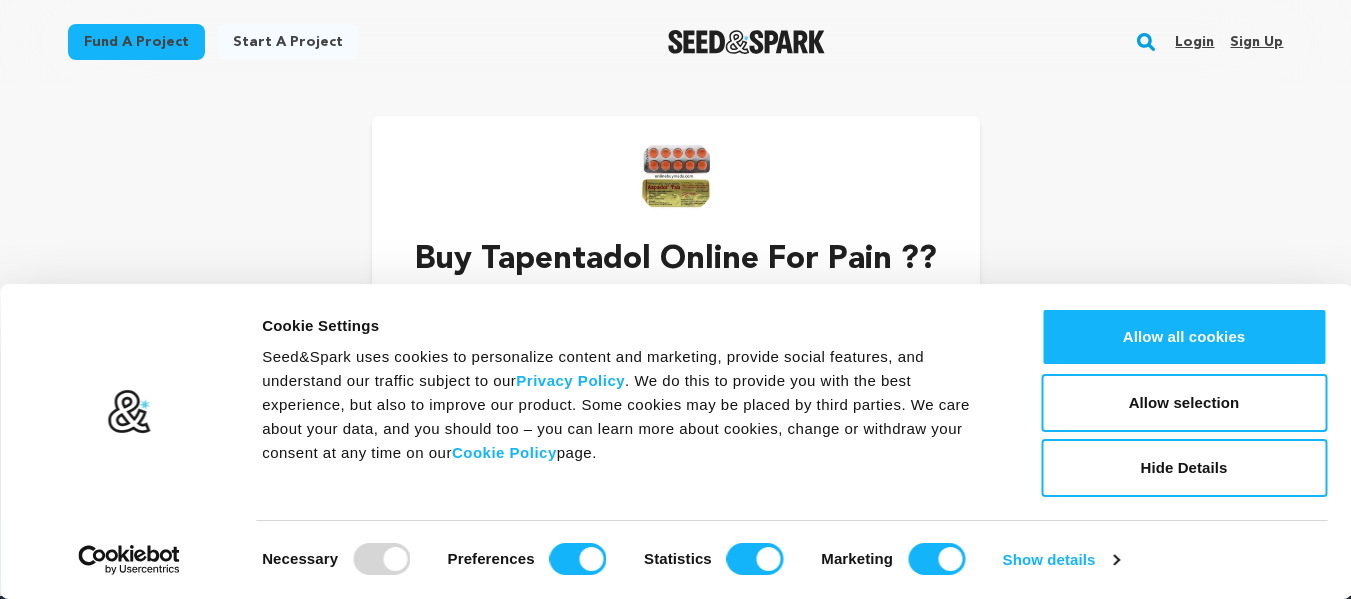 scroll, scrollTop: 0, scrollLeft: 0, axis: both 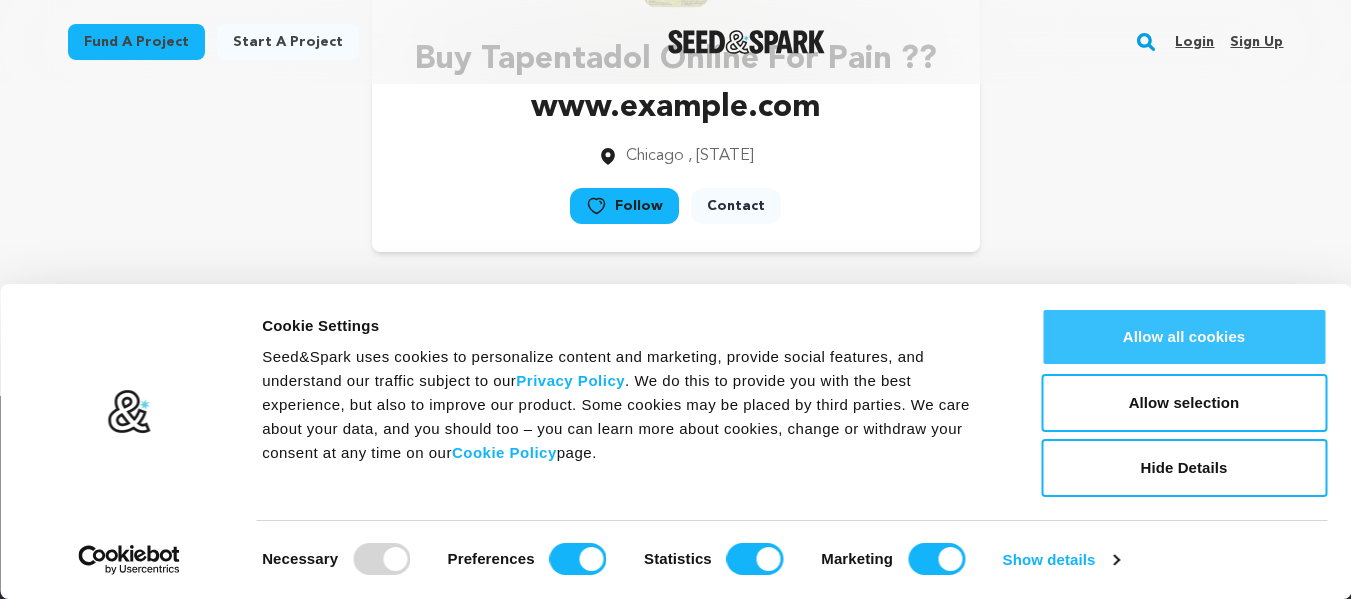 click on "Allow all cookies" at bounding box center [1184, 337] 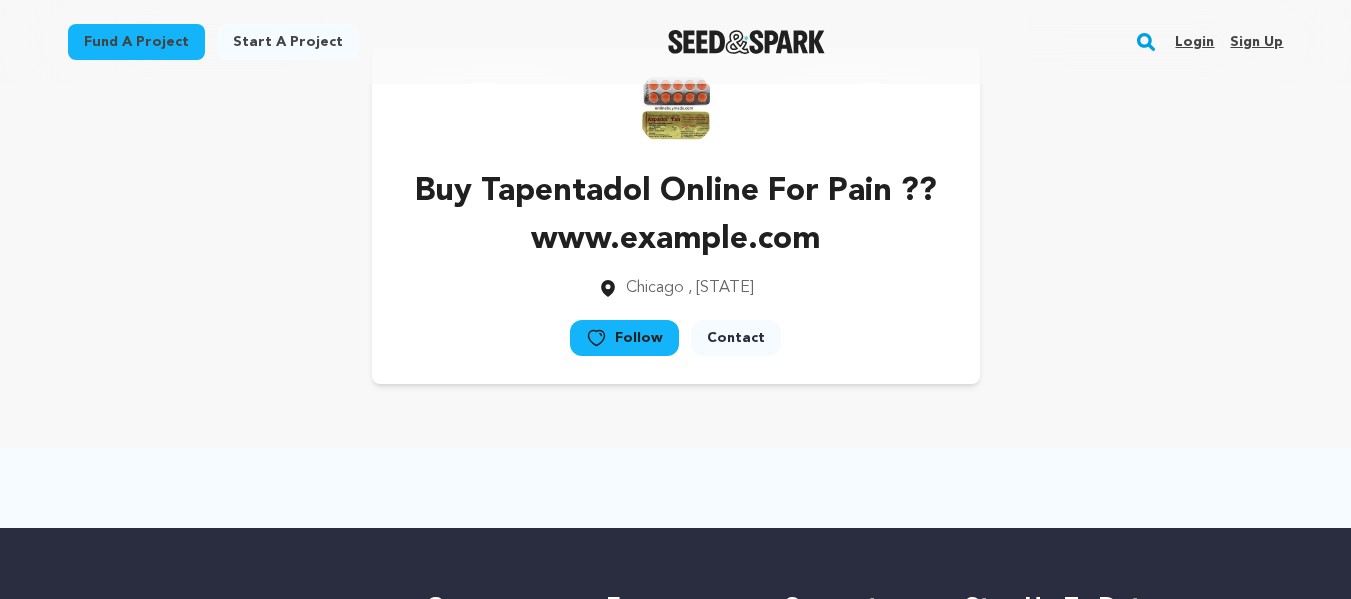 scroll, scrollTop: 0, scrollLeft: 0, axis: both 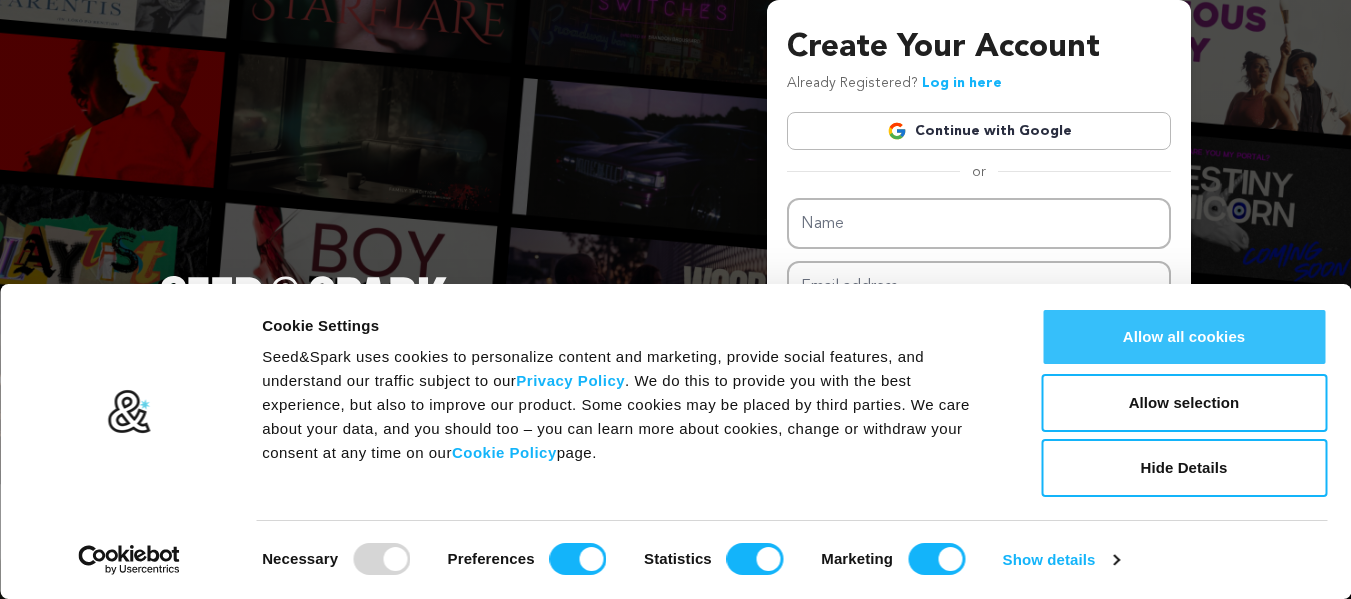 click on "Allow all cookies" at bounding box center [1184, 337] 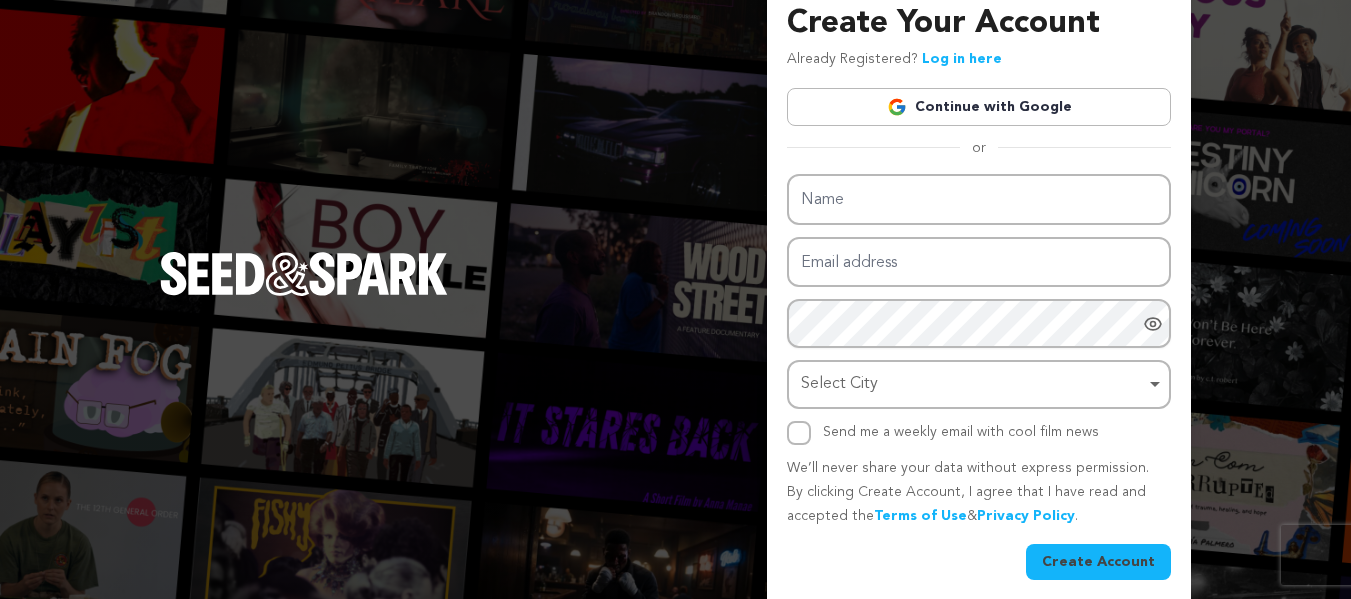 scroll, scrollTop: 37, scrollLeft: 0, axis: vertical 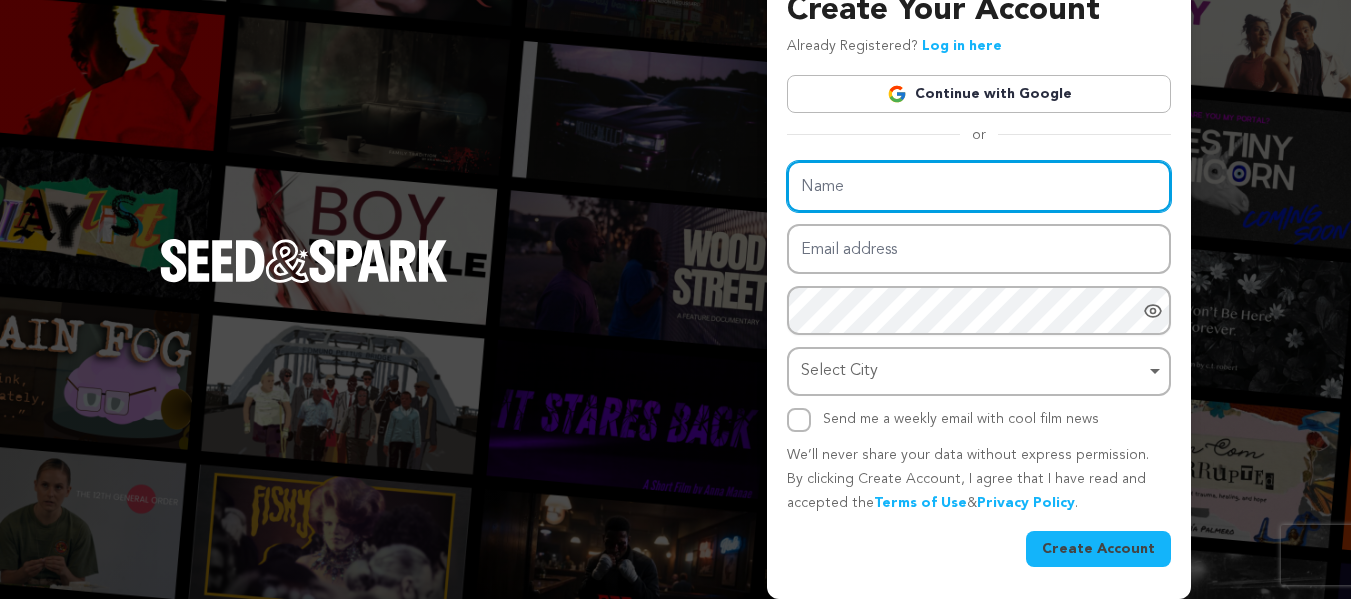 click on "Name" at bounding box center [979, 186] 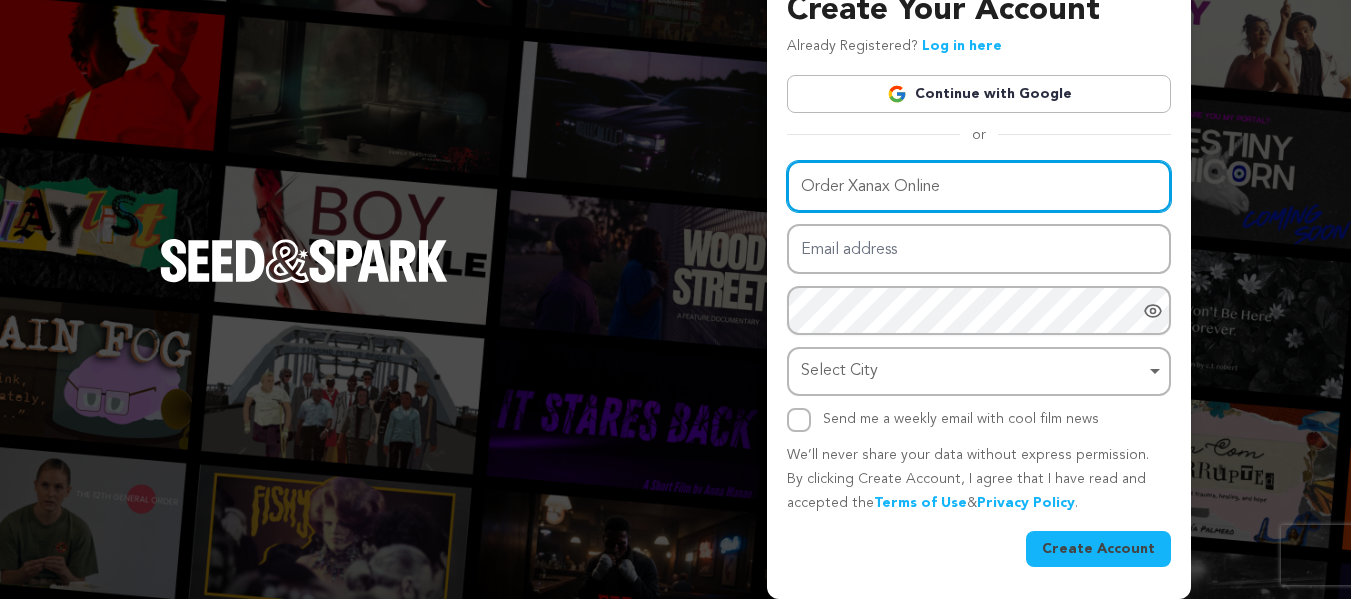 type on "Order Xanax Online" 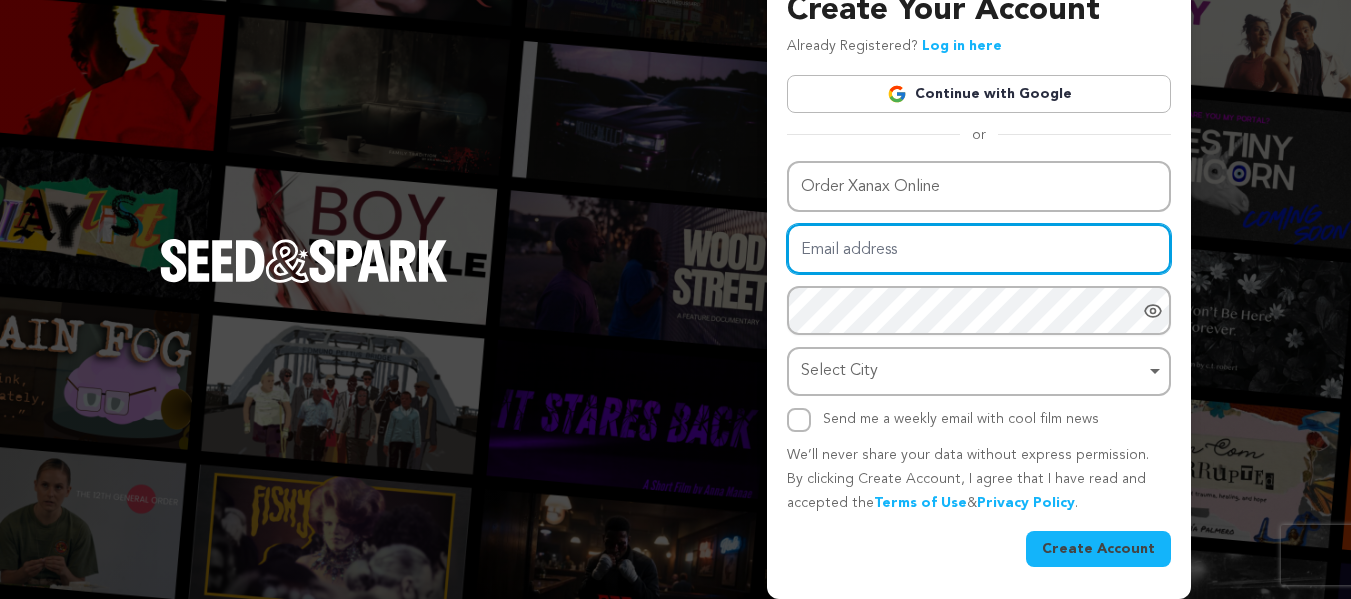 paste on "mijem79219@nicext.com" 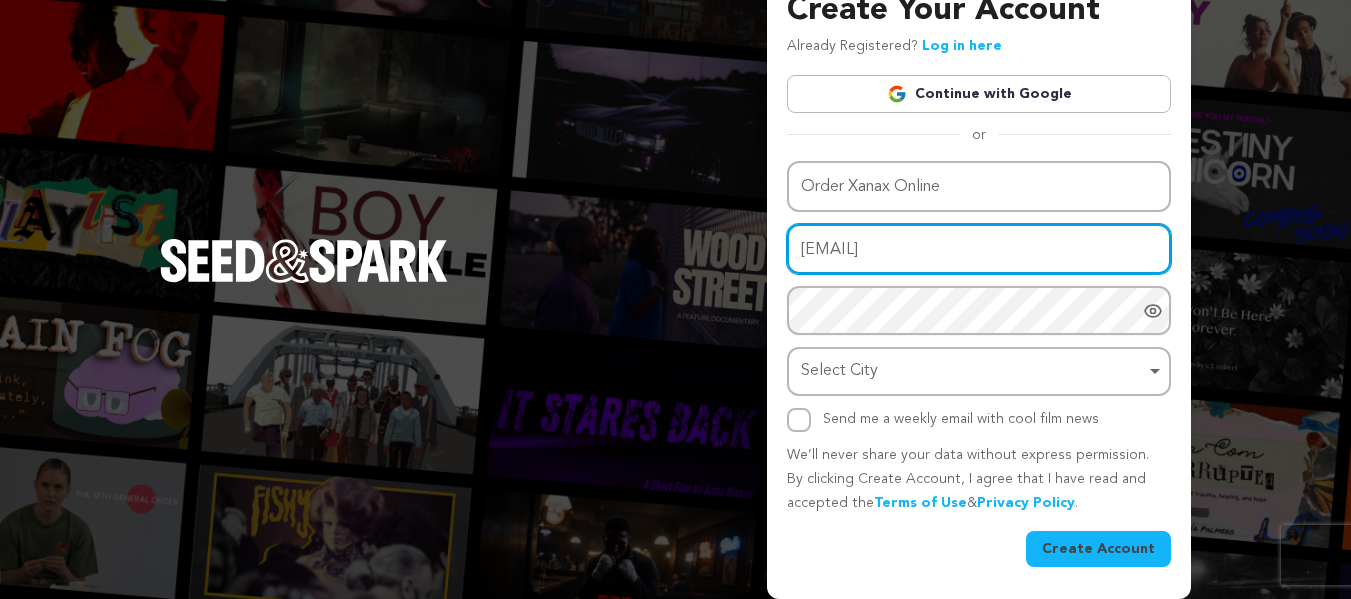 type on "mijem79219@nicext.com" 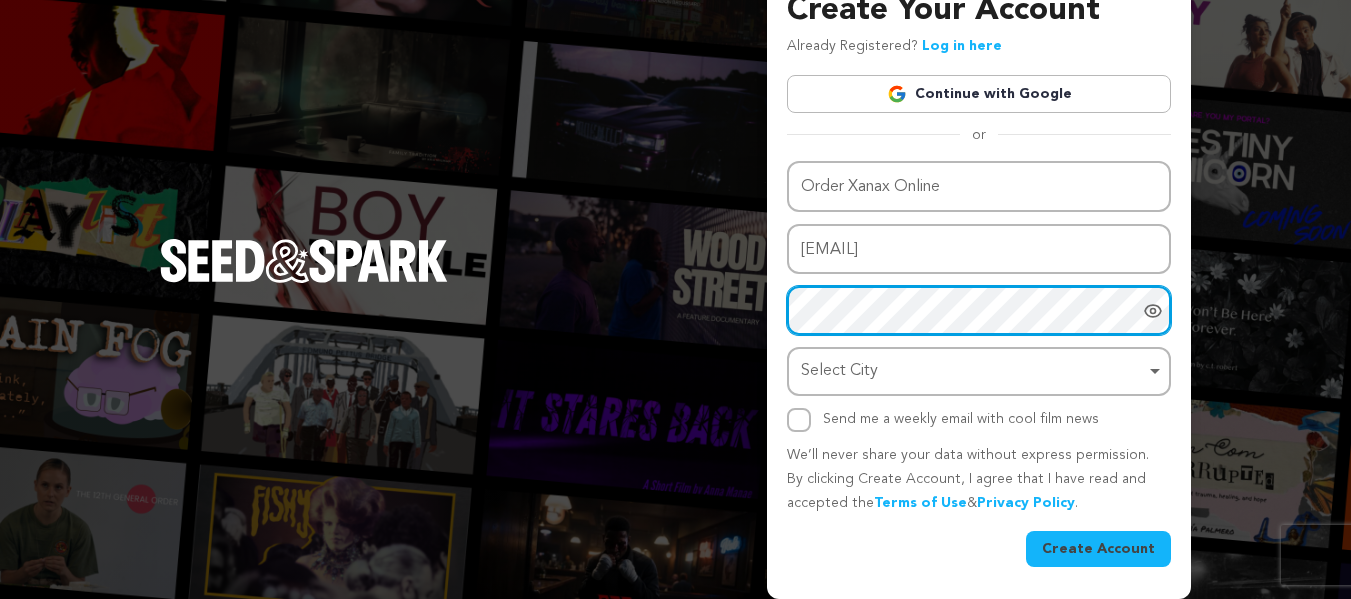 scroll, scrollTop: 111, scrollLeft: 0, axis: vertical 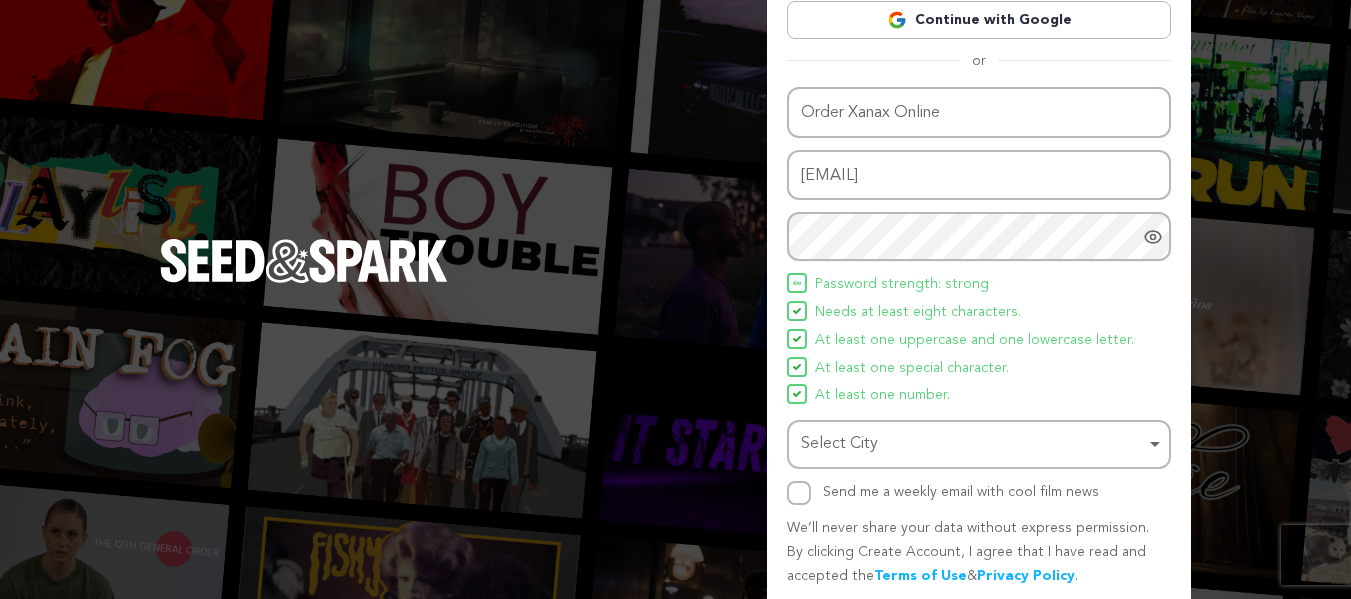 click on "At least one number." at bounding box center (882, 396) 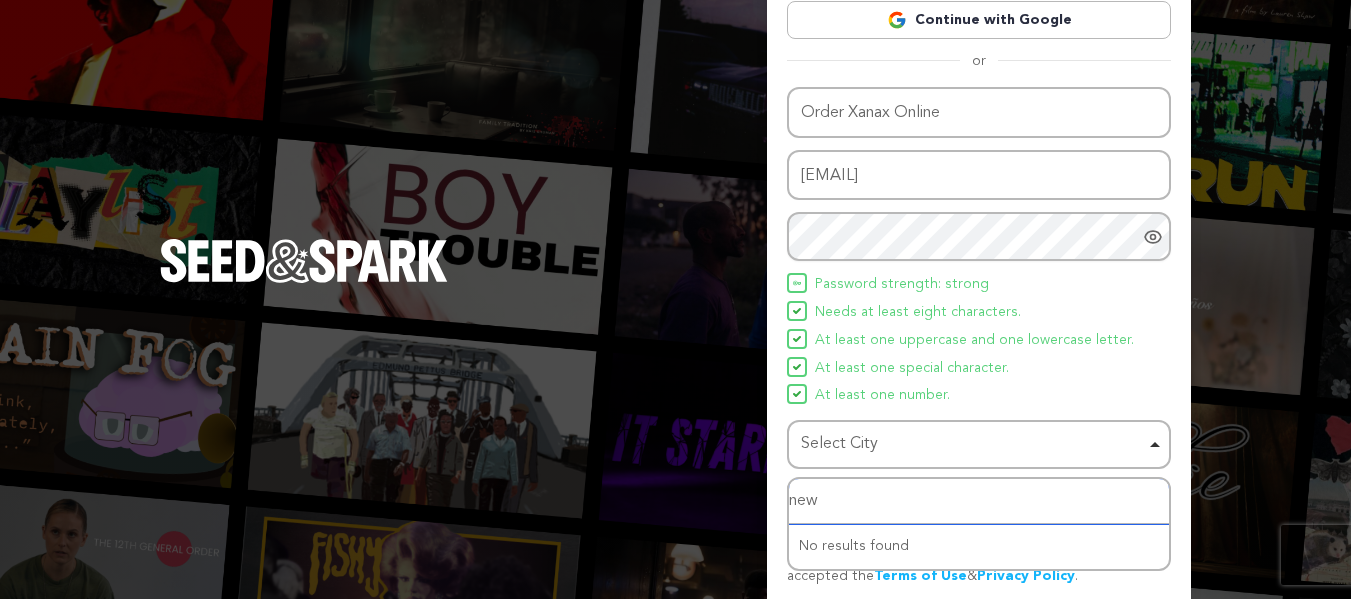 type on "new y" 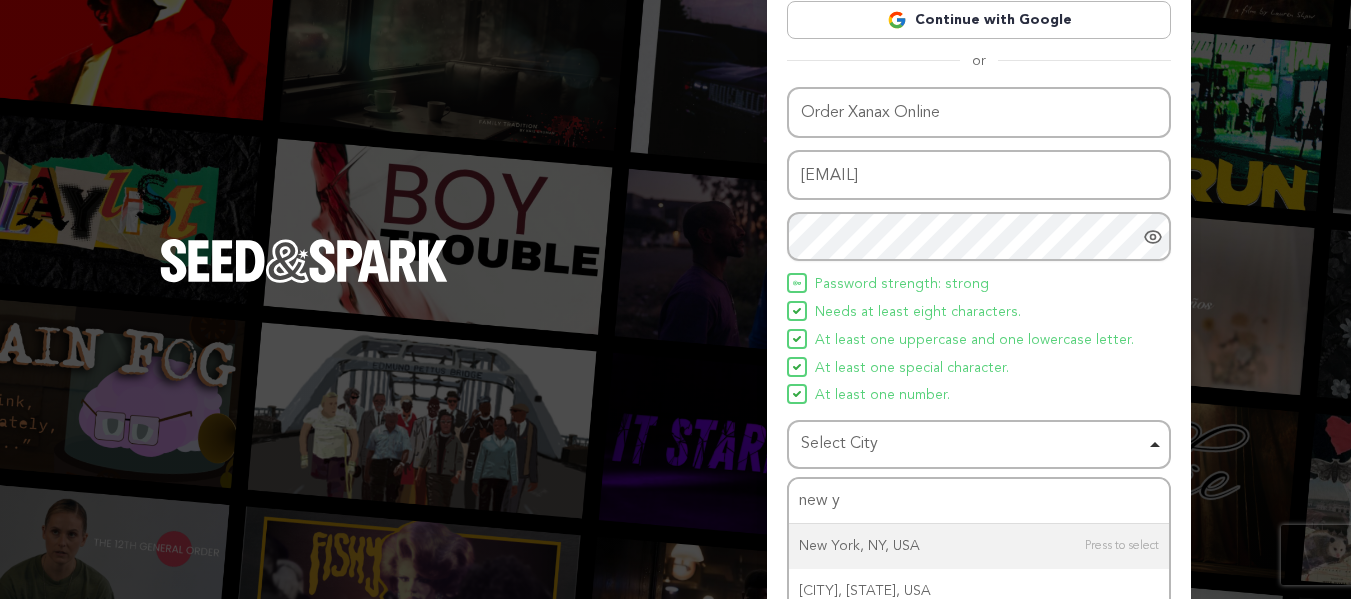 type 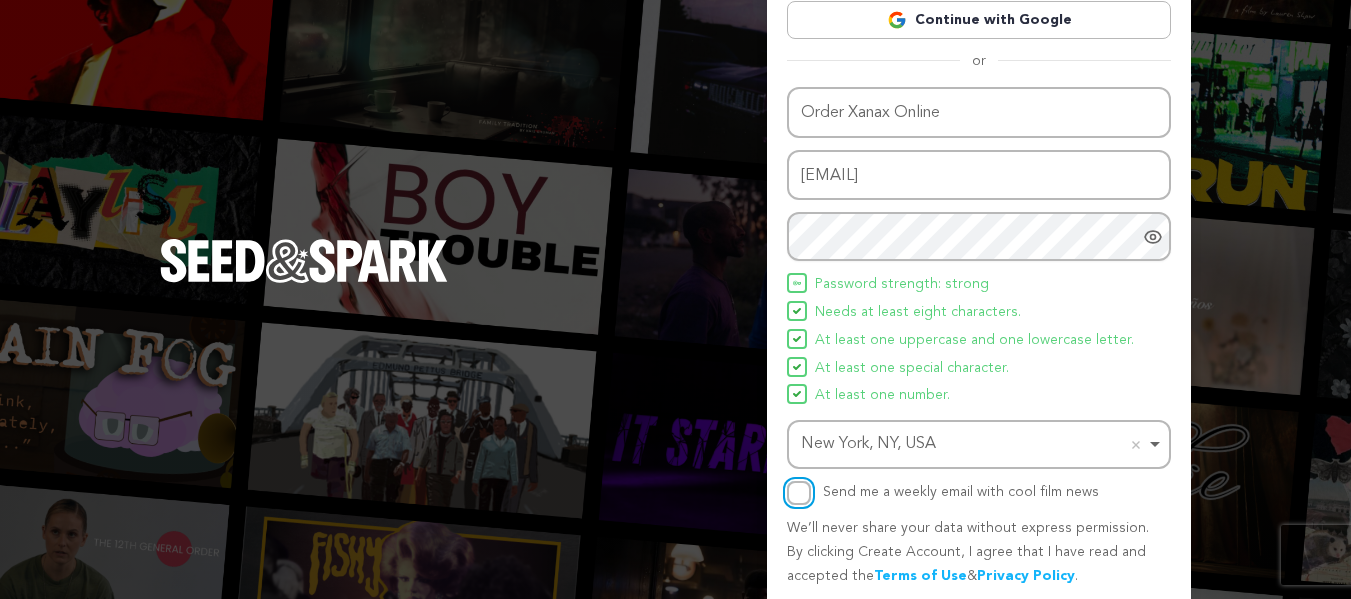 click on "Send me a weekly email with cool film news" at bounding box center (799, 493) 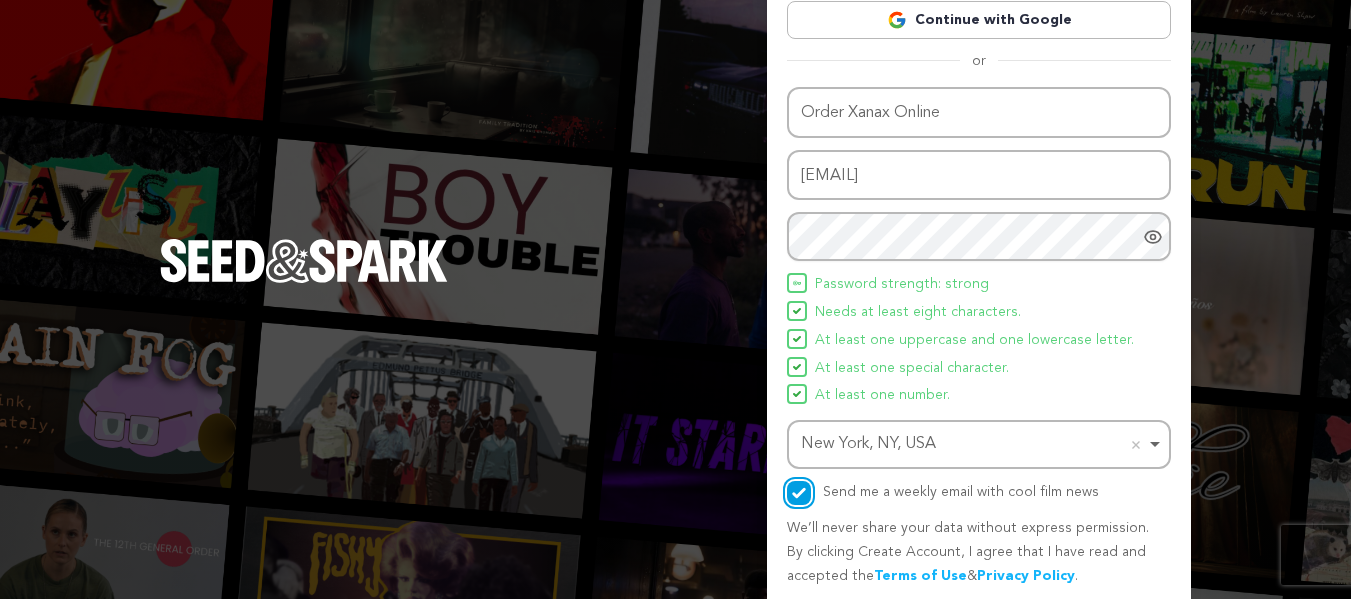 scroll, scrollTop: 184, scrollLeft: 0, axis: vertical 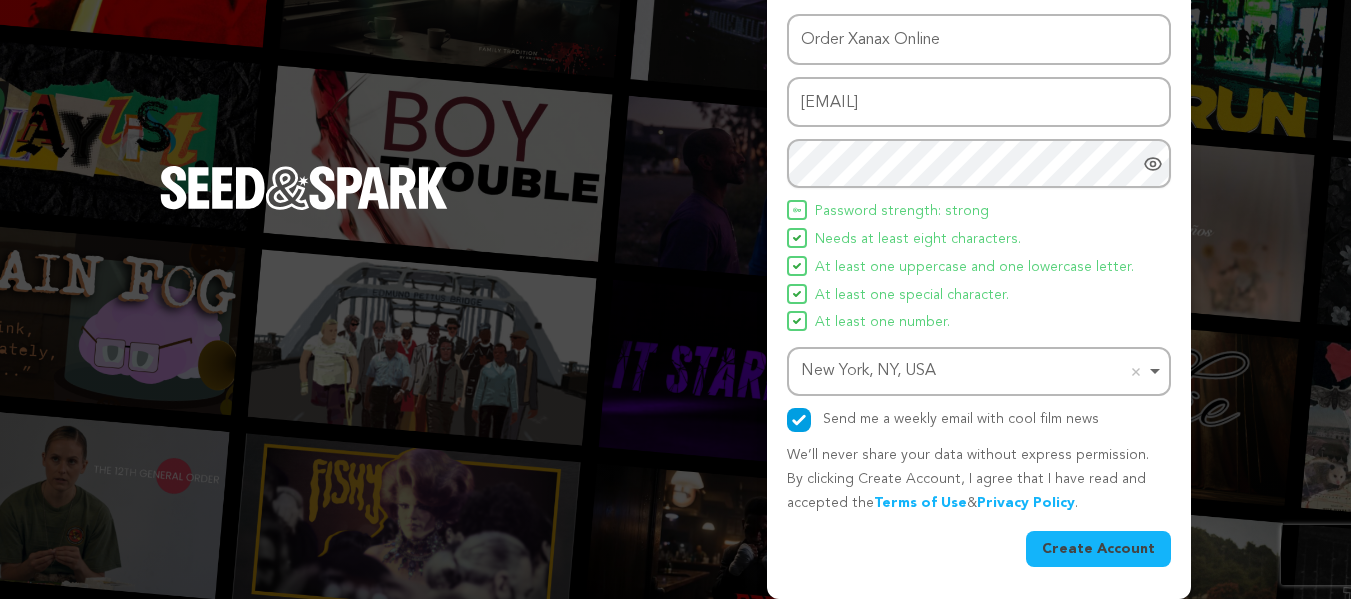 click on "Create Account" at bounding box center (1098, 549) 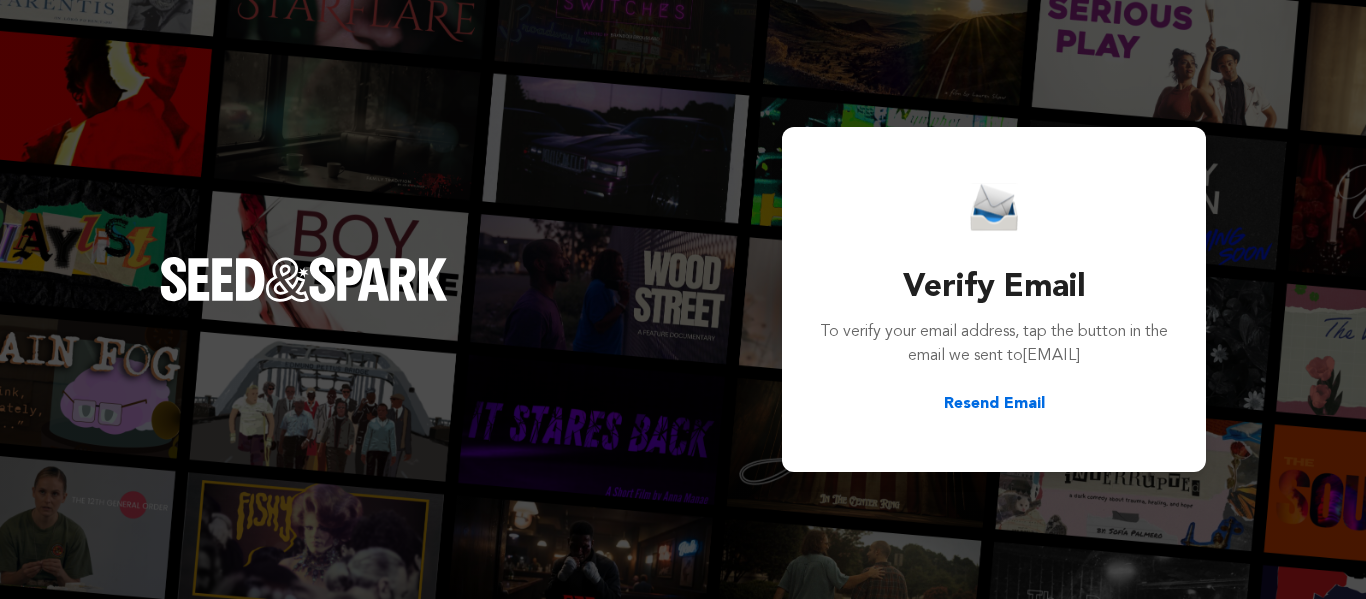 scroll, scrollTop: 0, scrollLeft: 0, axis: both 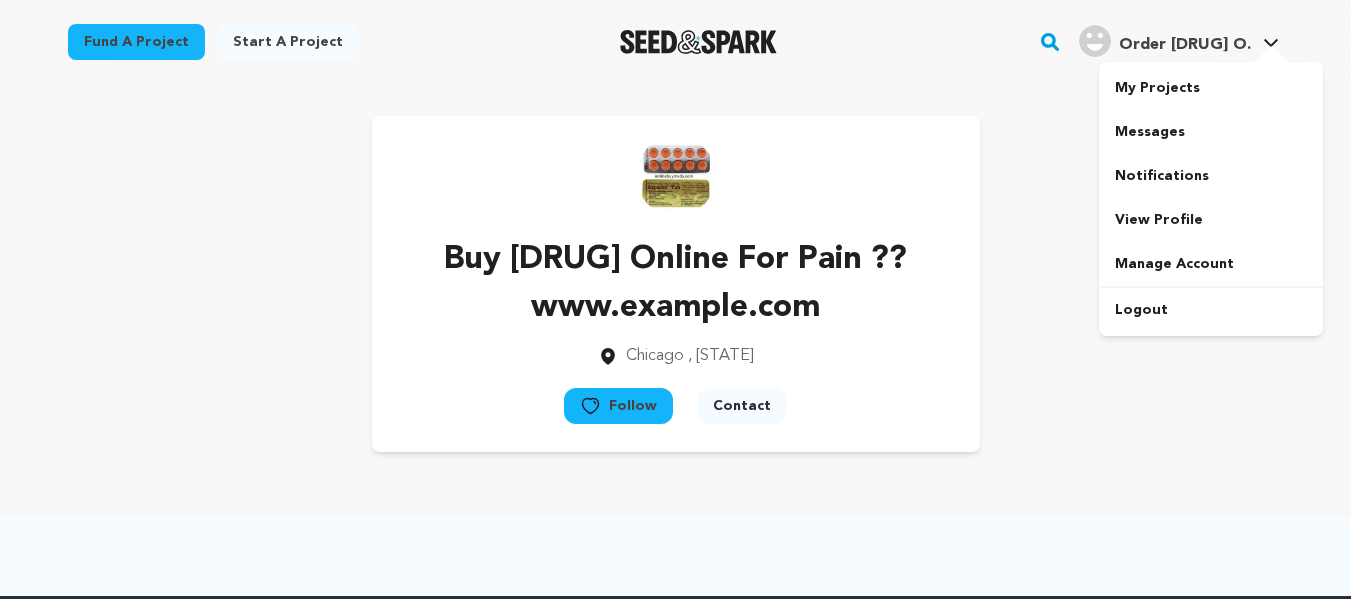 click on "Order [DRUG] O." at bounding box center (1185, 45) 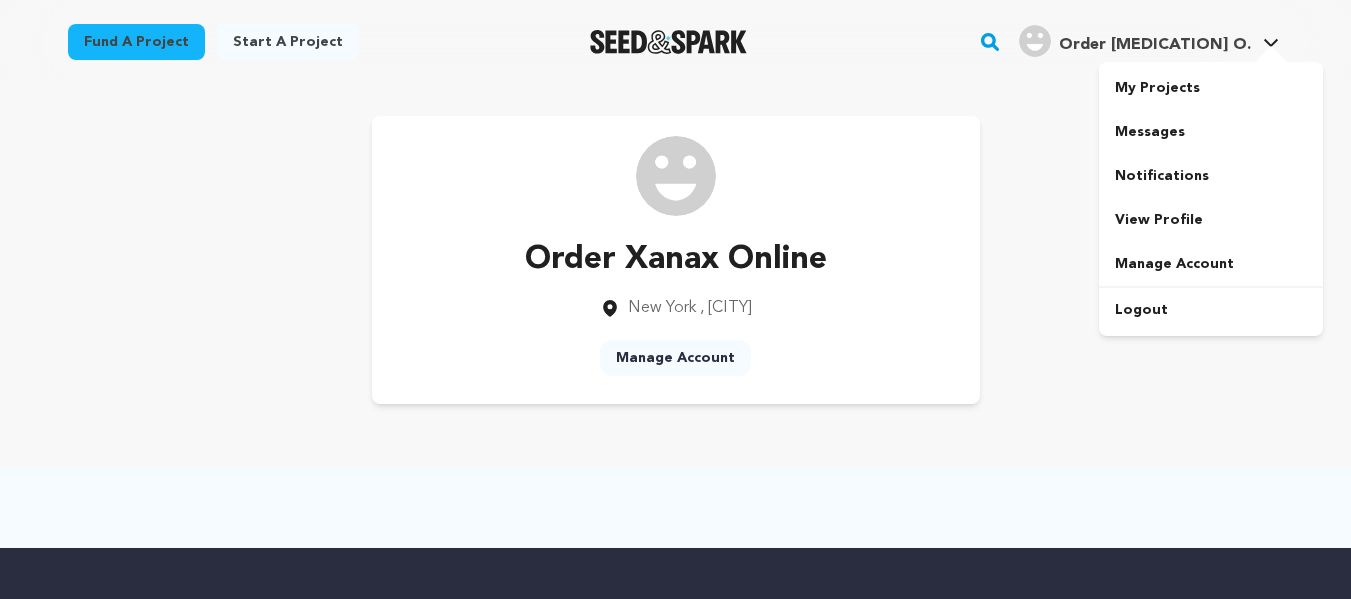 scroll, scrollTop: 0, scrollLeft: 0, axis: both 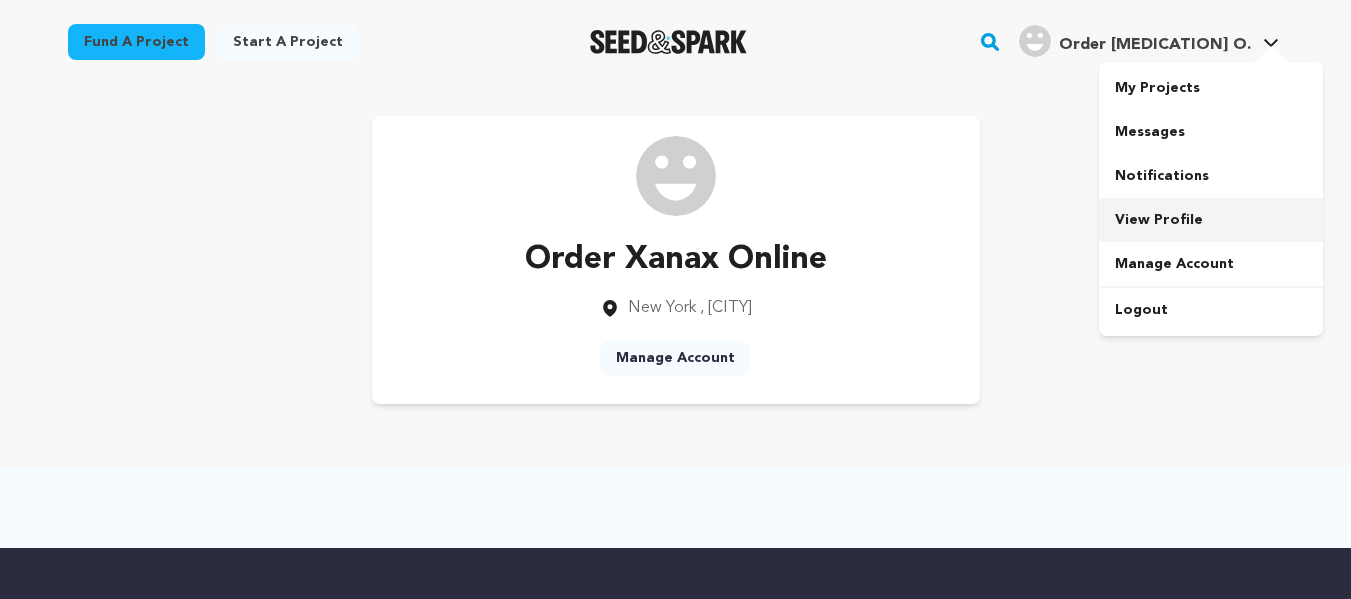 click on "View Profile" at bounding box center [1211, 220] 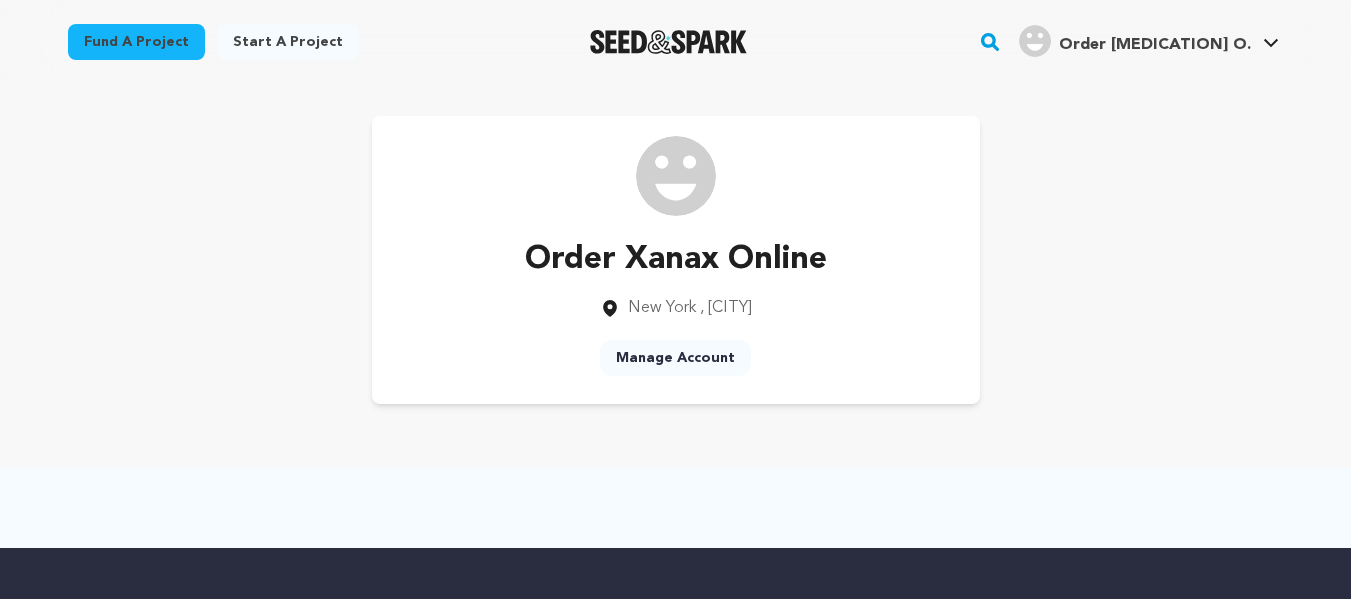 scroll, scrollTop: 0, scrollLeft: 0, axis: both 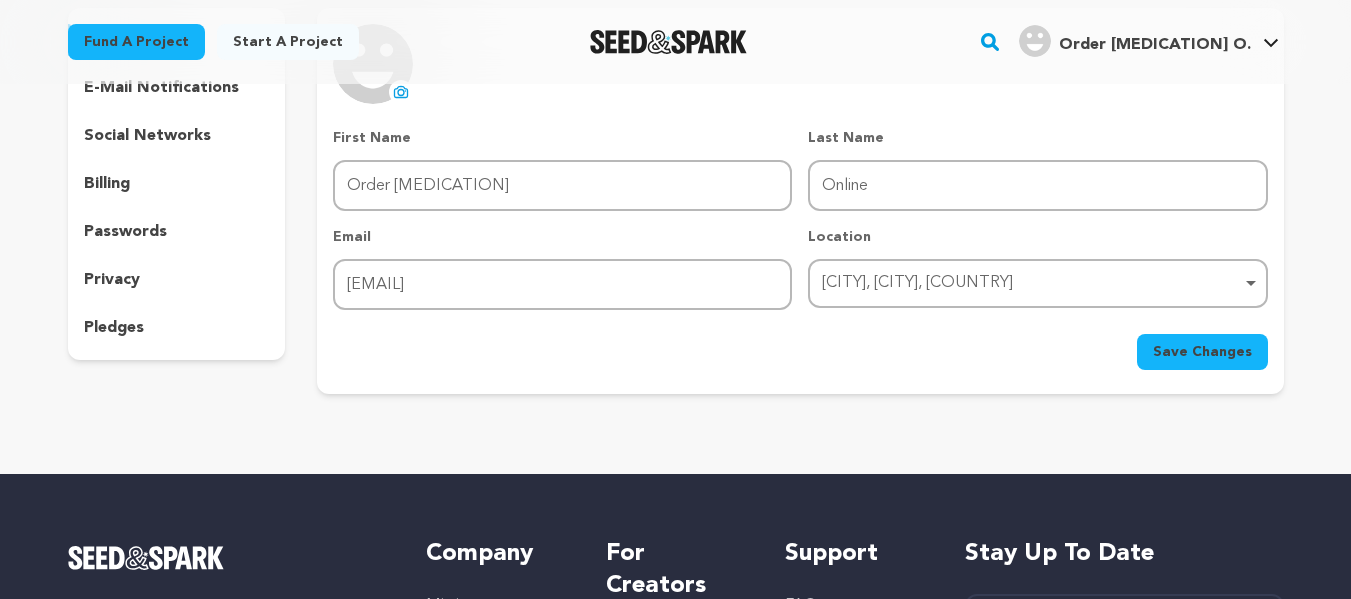 click 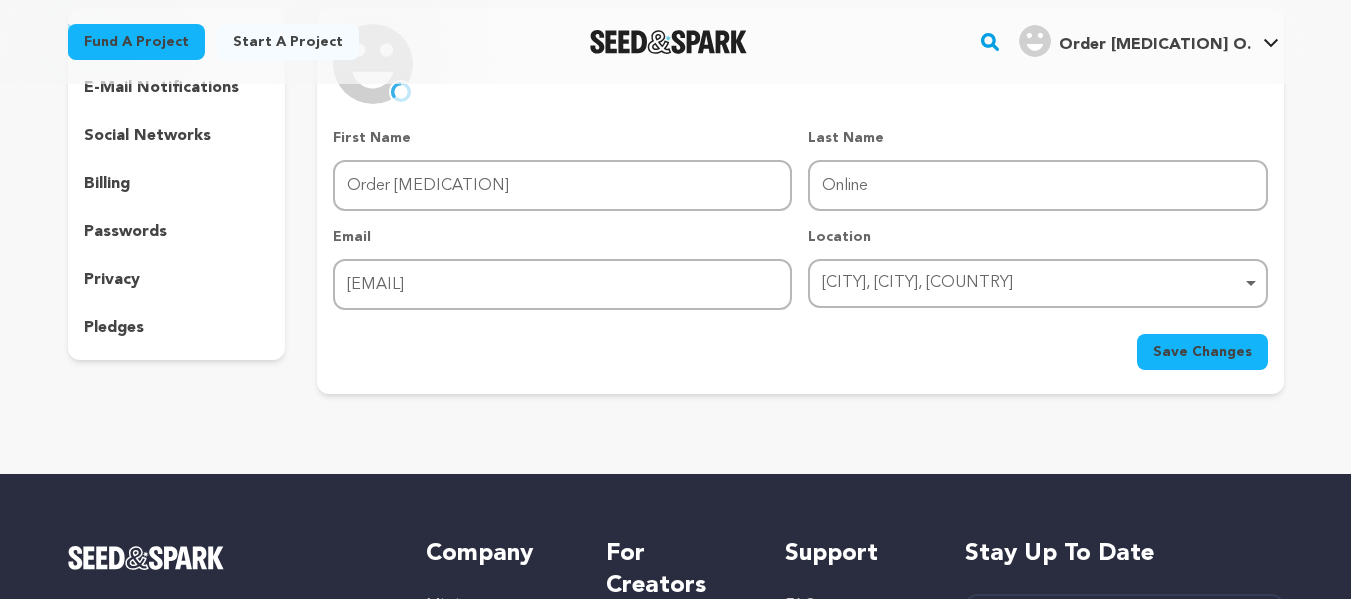 click on "Last Name
Last Name
Online" at bounding box center (1037, 169) 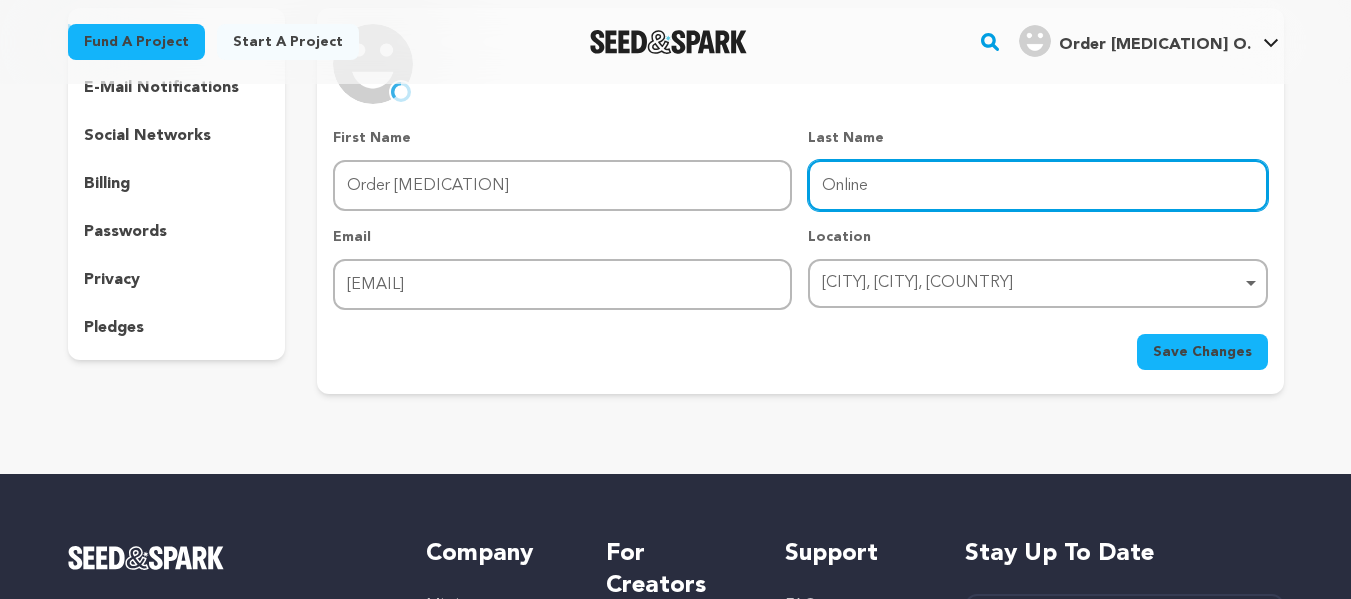 click on "Online" at bounding box center (1037, 185) 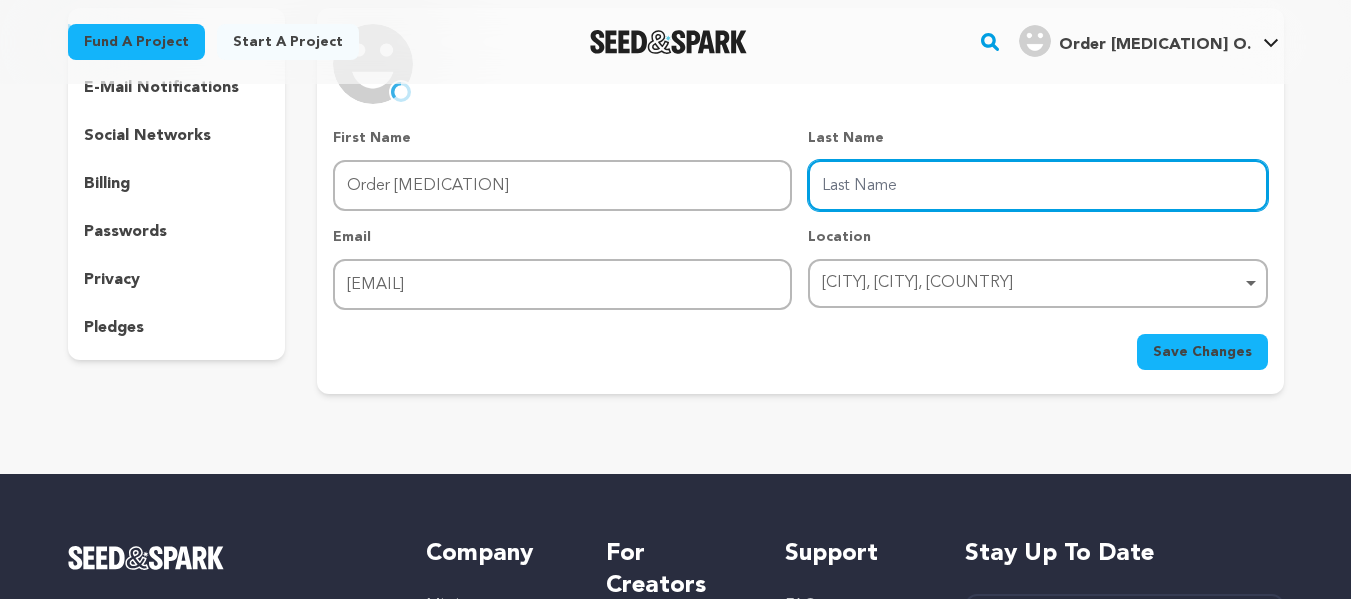 type 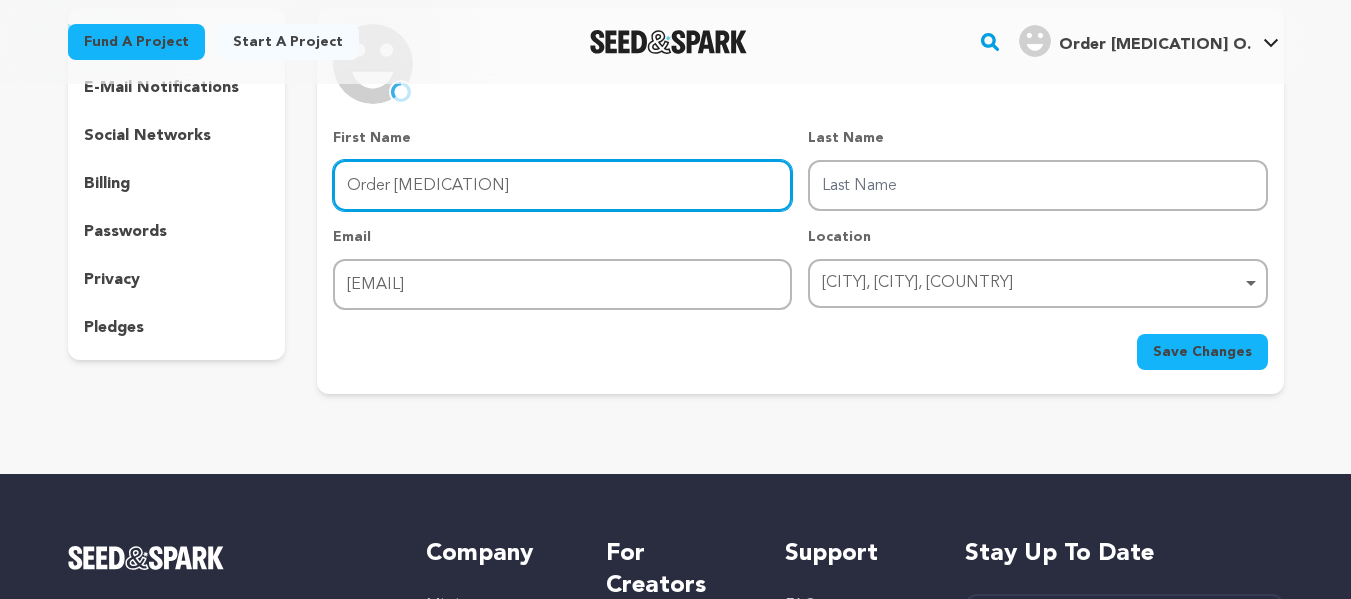 click on "Order Xanax" at bounding box center [562, 185] 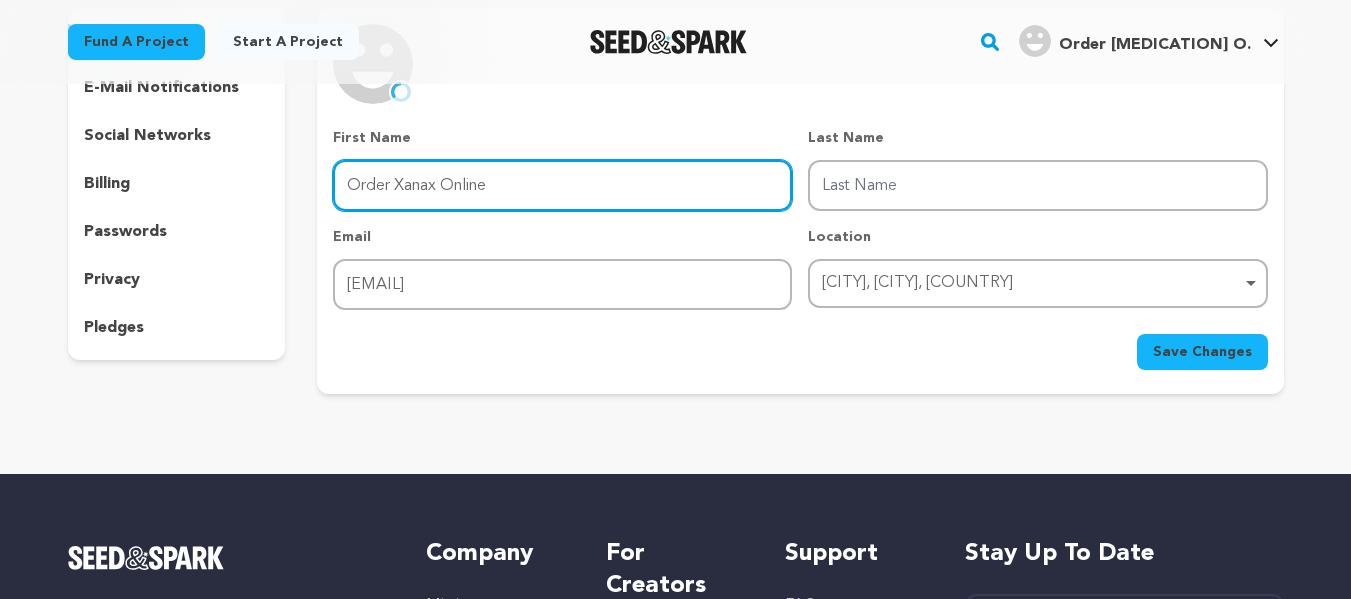 type on "Order Xanax Online" 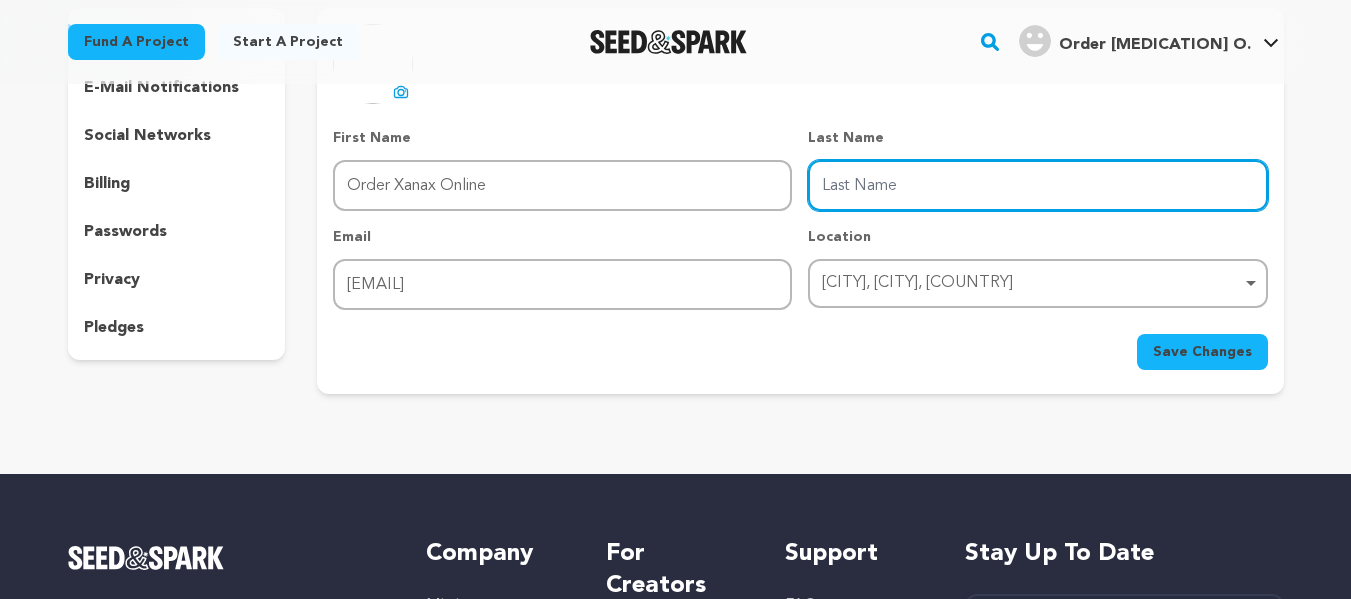 click on "Last Name" at bounding box center (1037, 185) 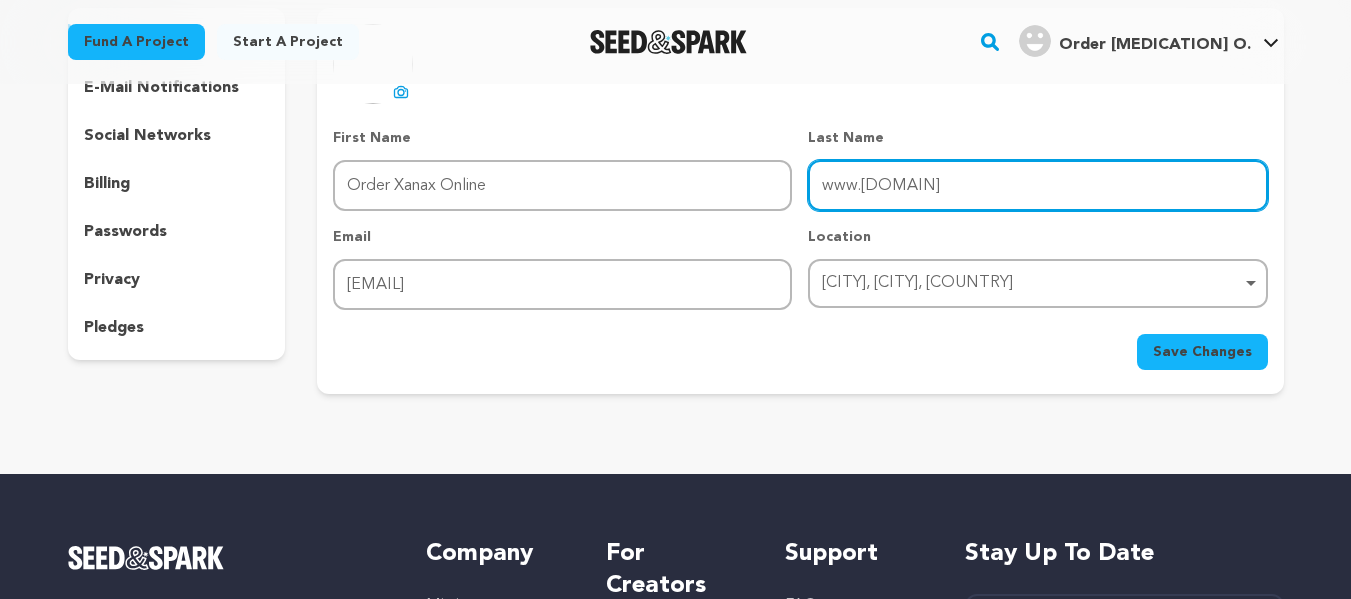 type on "www.soma4ever.com" 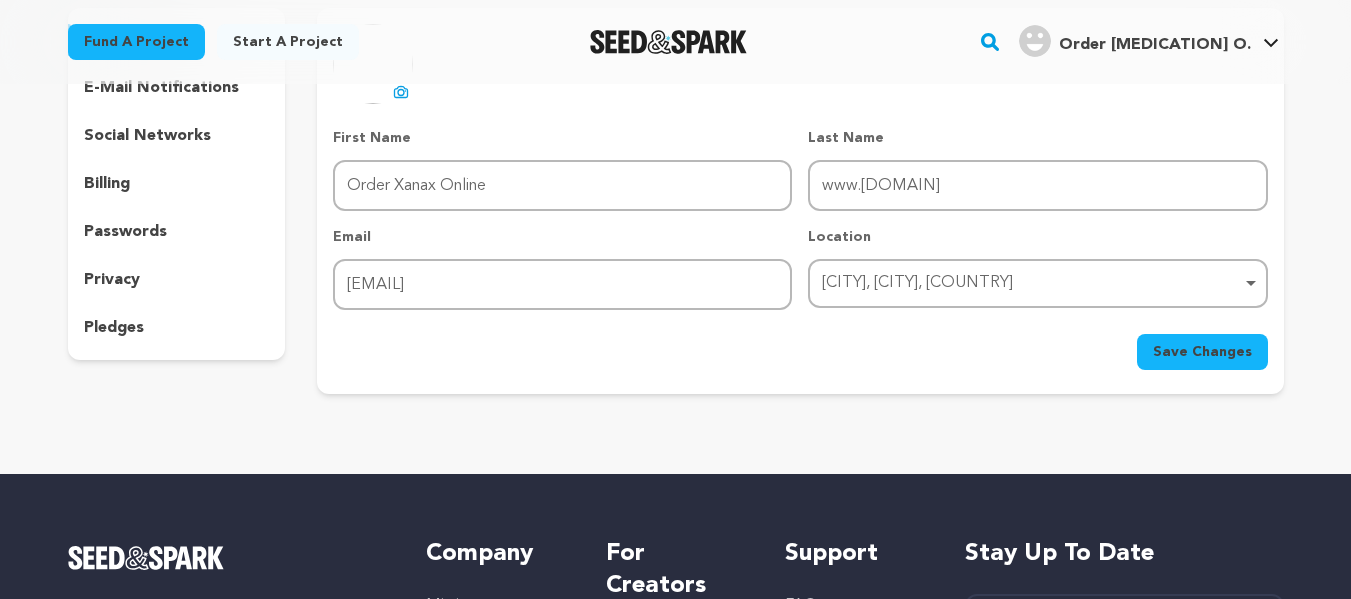 click on "Save Changes" at bounding box center [1202, 352] 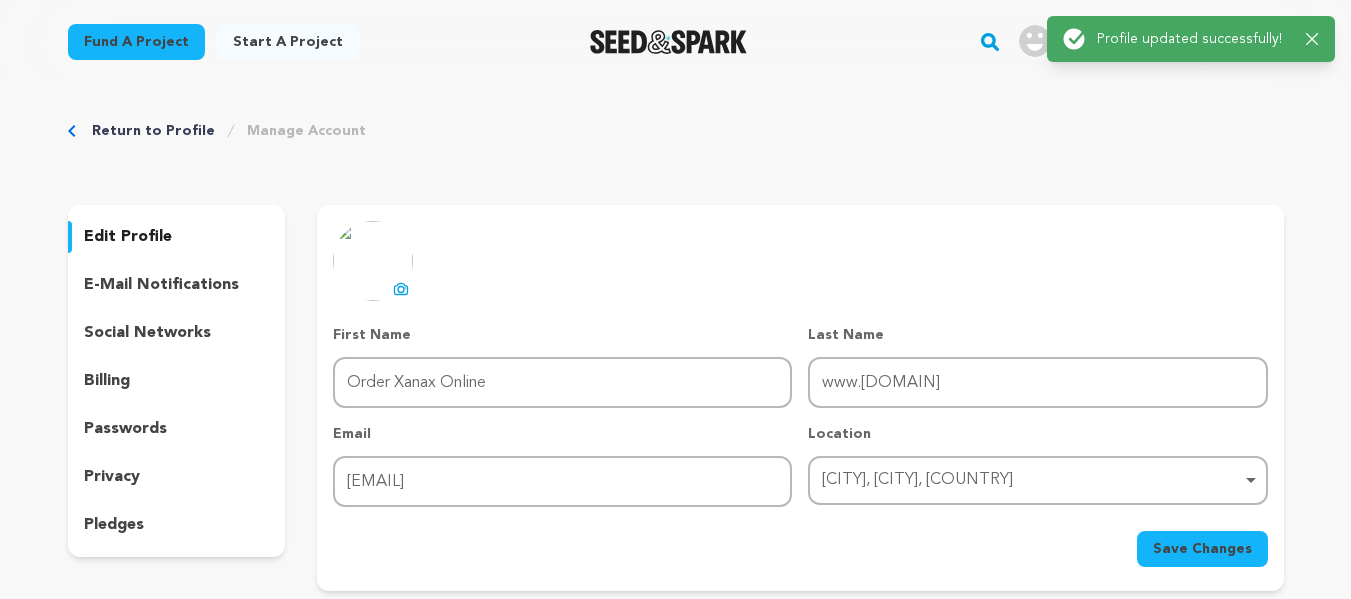 scroll, scrollTop: 0, scrollLeft: 0, axis: both 